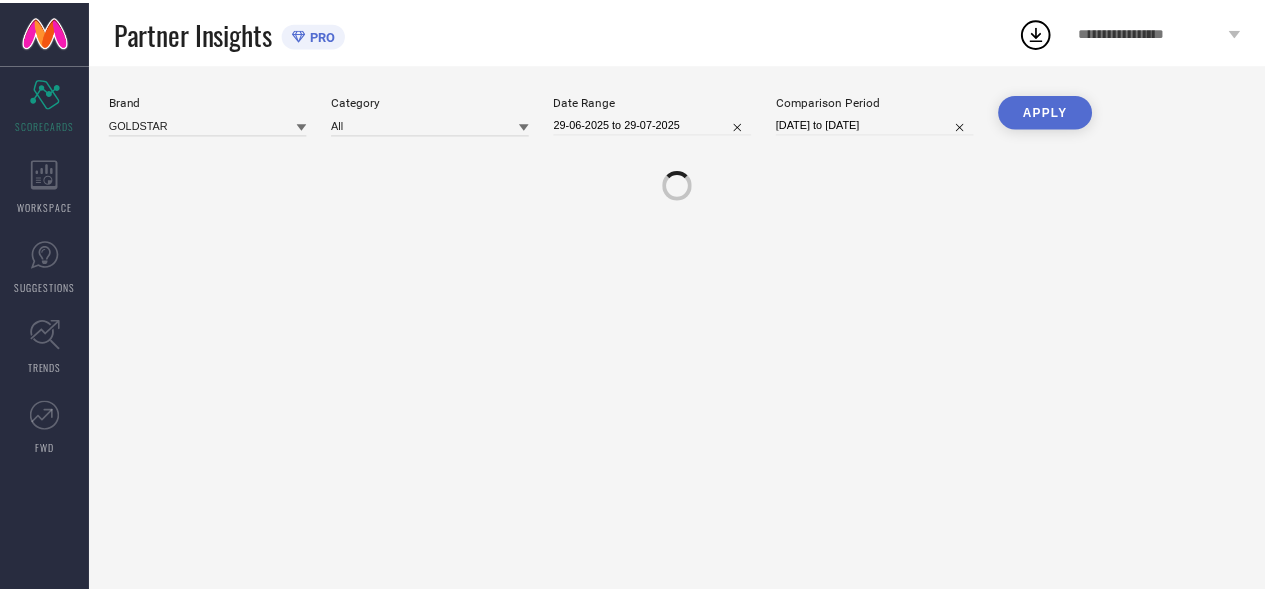 scroll, scrollTop: 0, scrollLeft: 0, axis: both 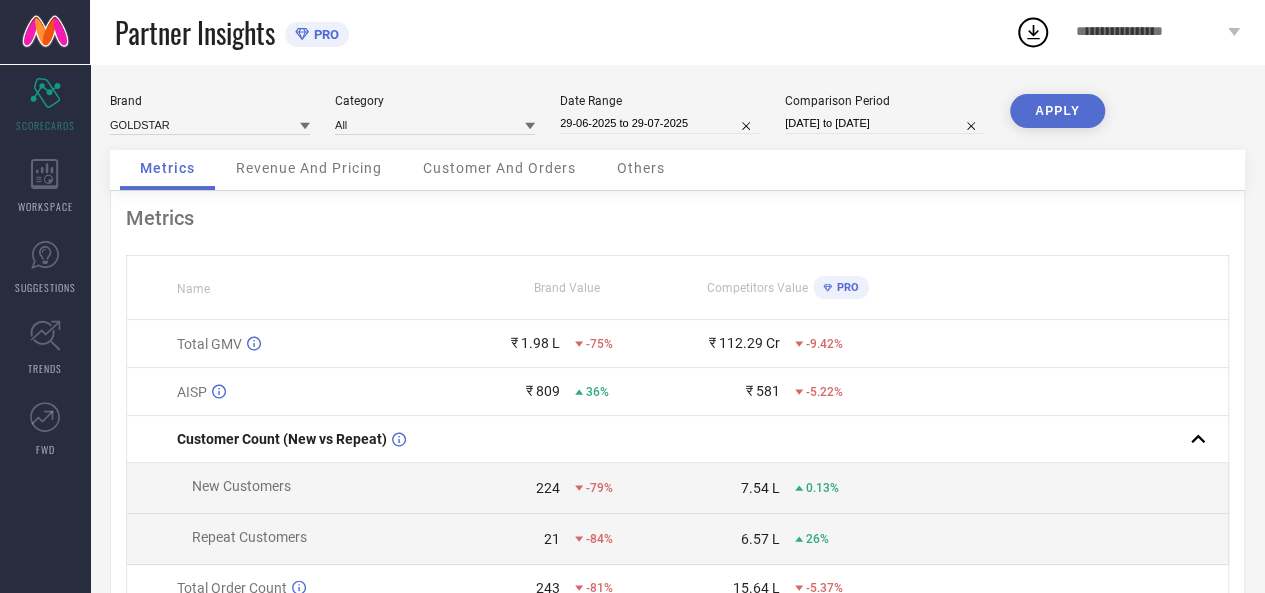 click on "29-06-2025 to 29-07-2025" at bounding box center [660, 123] 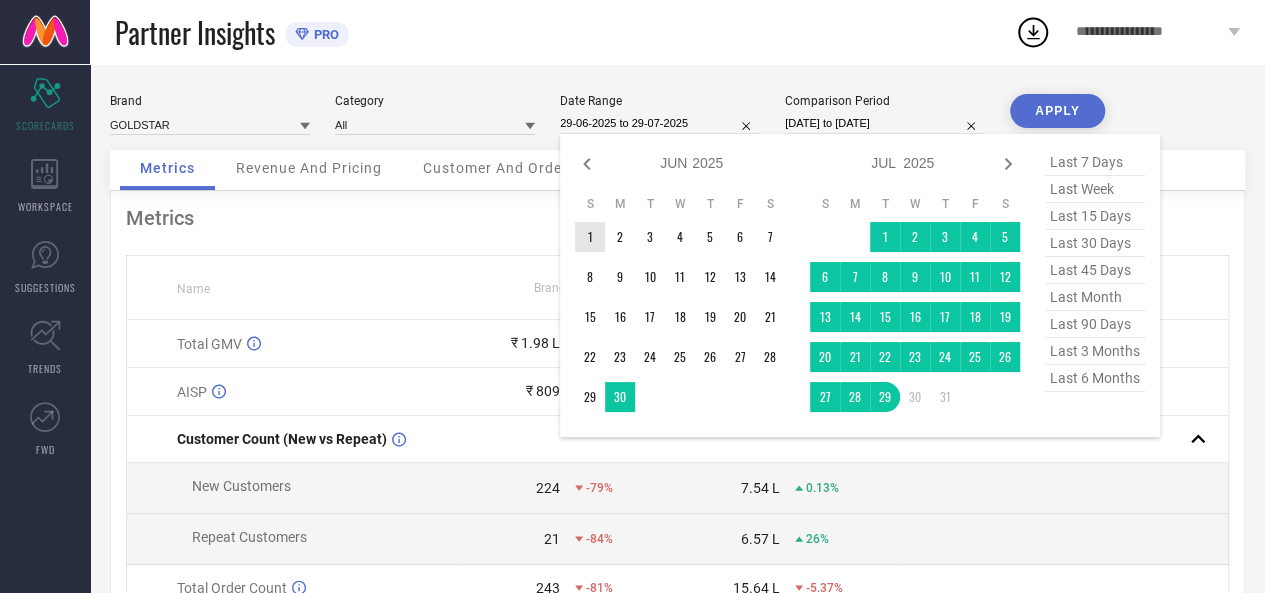 click on "1" at bounding box center [590, 237] 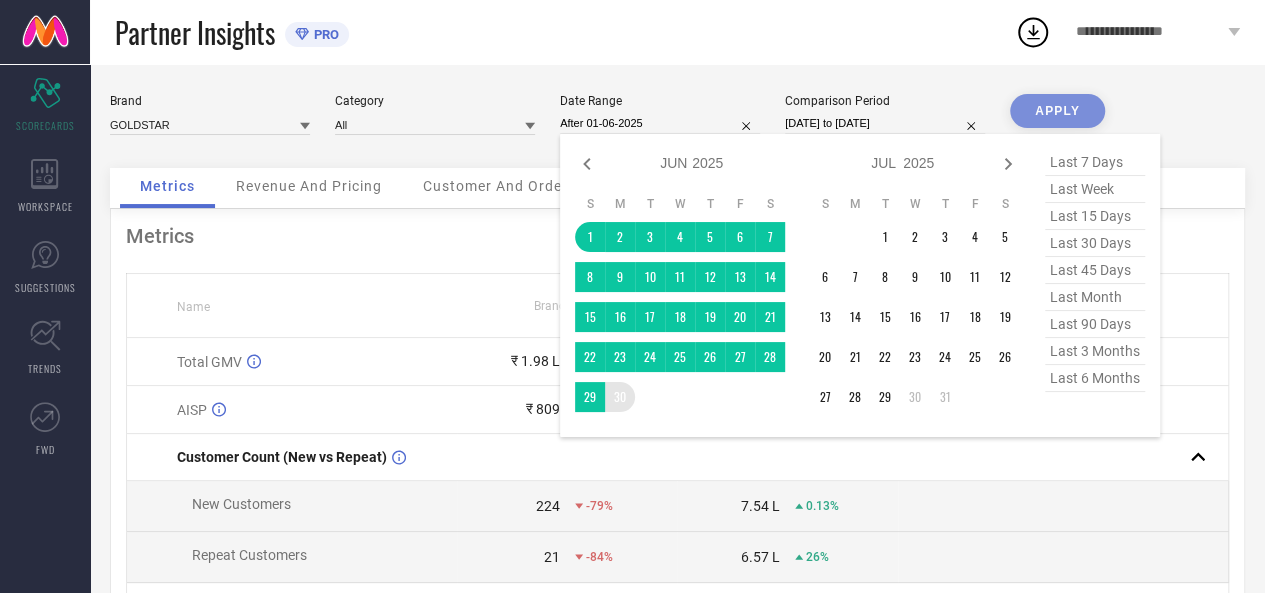 type on "01-06-2025 to 30-06-2025" 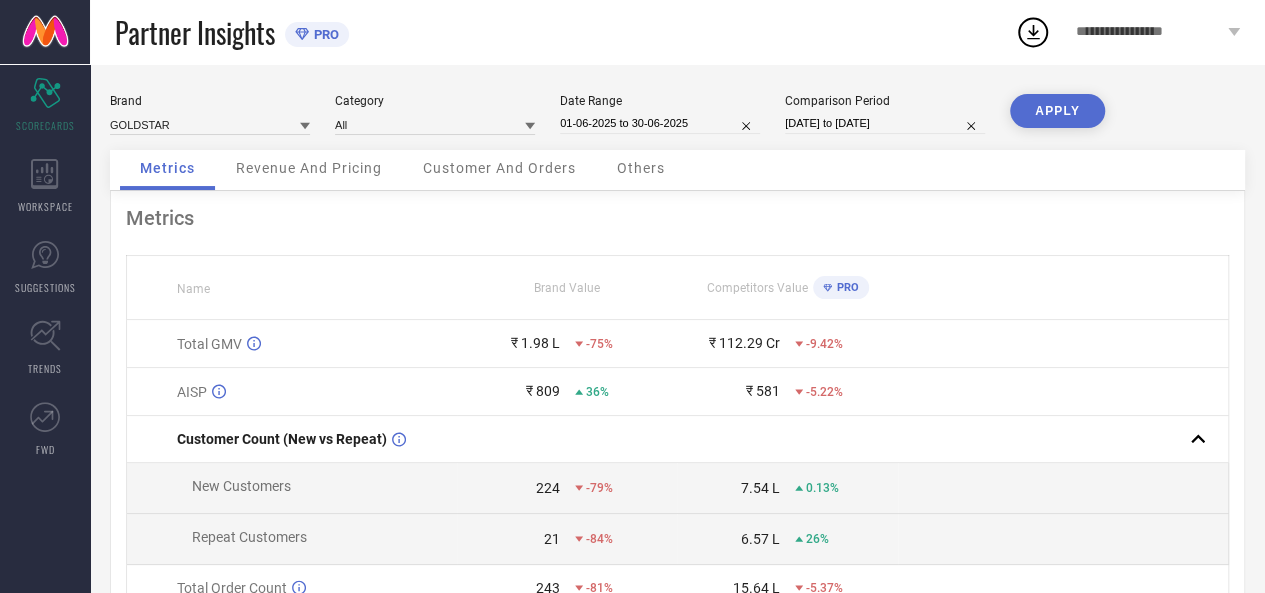 click on "[DATE] to [DATE]" at bounding box center [885, 123] 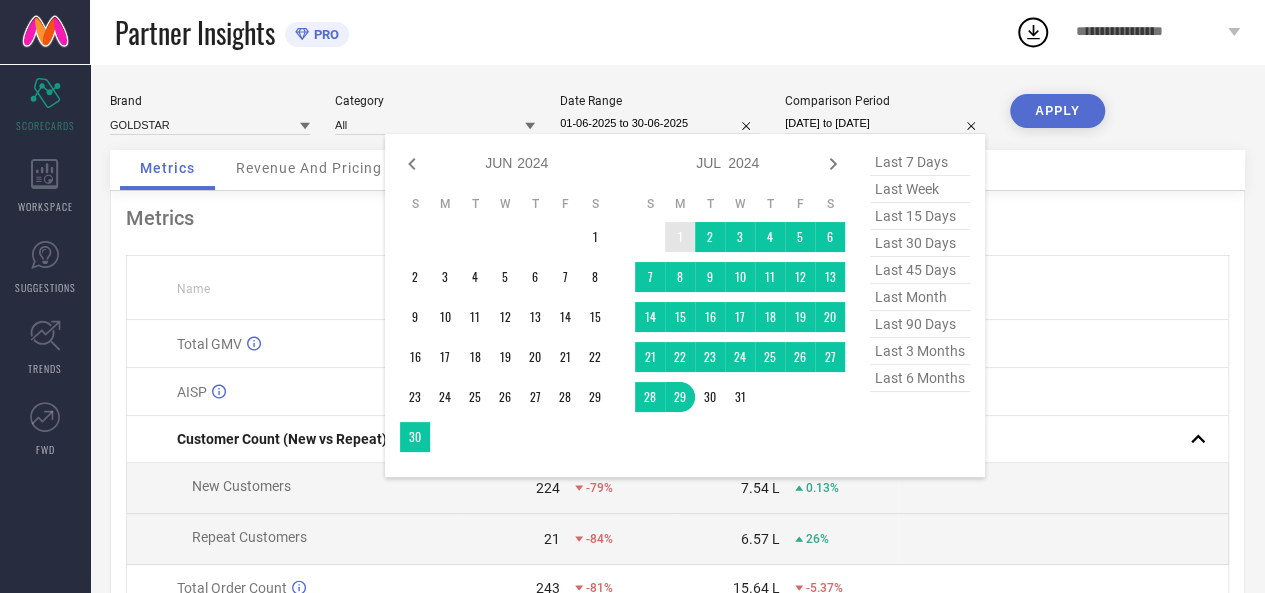 click on "1" at bounding box center [680, 237] 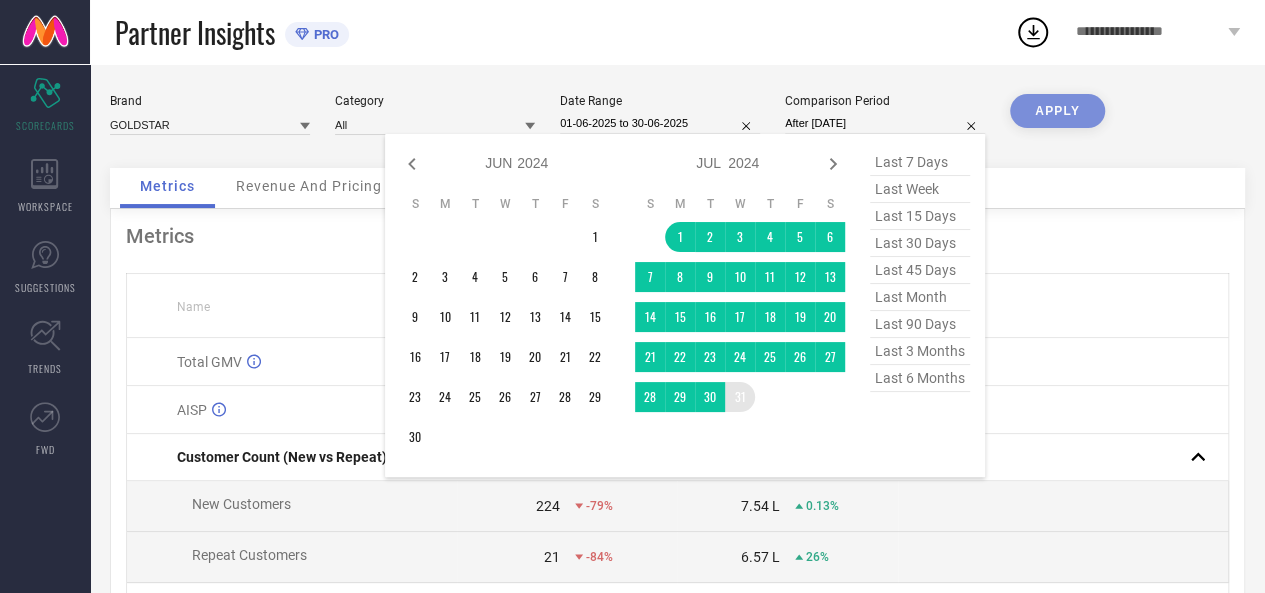 type on "[DATE] to [DATE]" 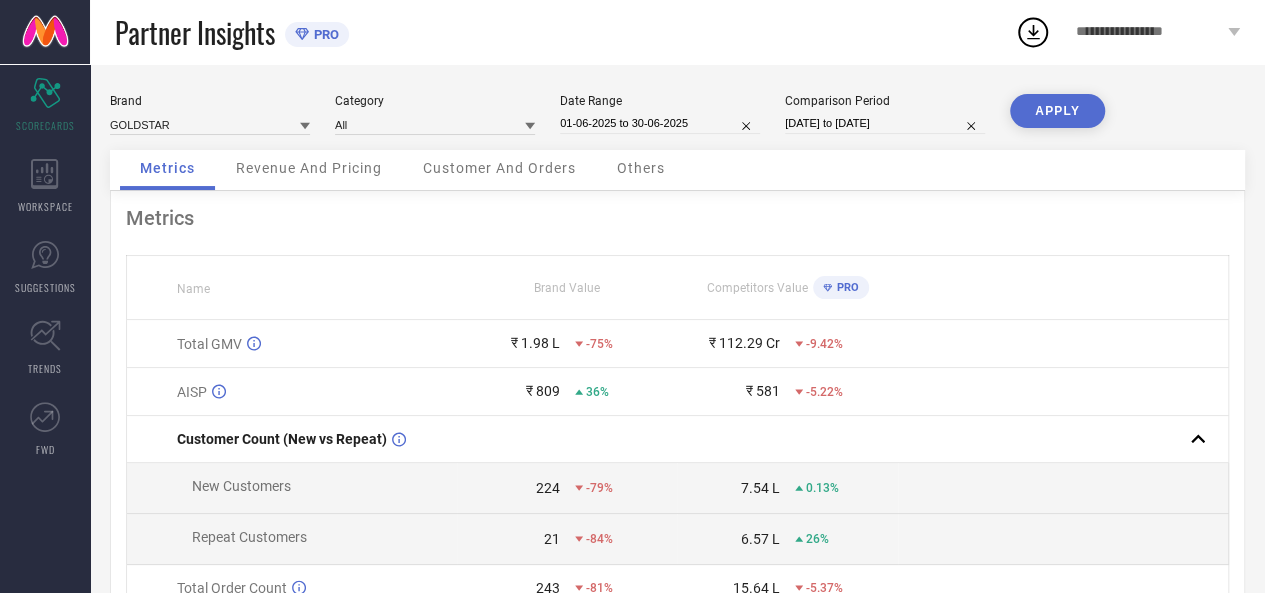 click on "APPLY" at bounding box center [1057, 111] 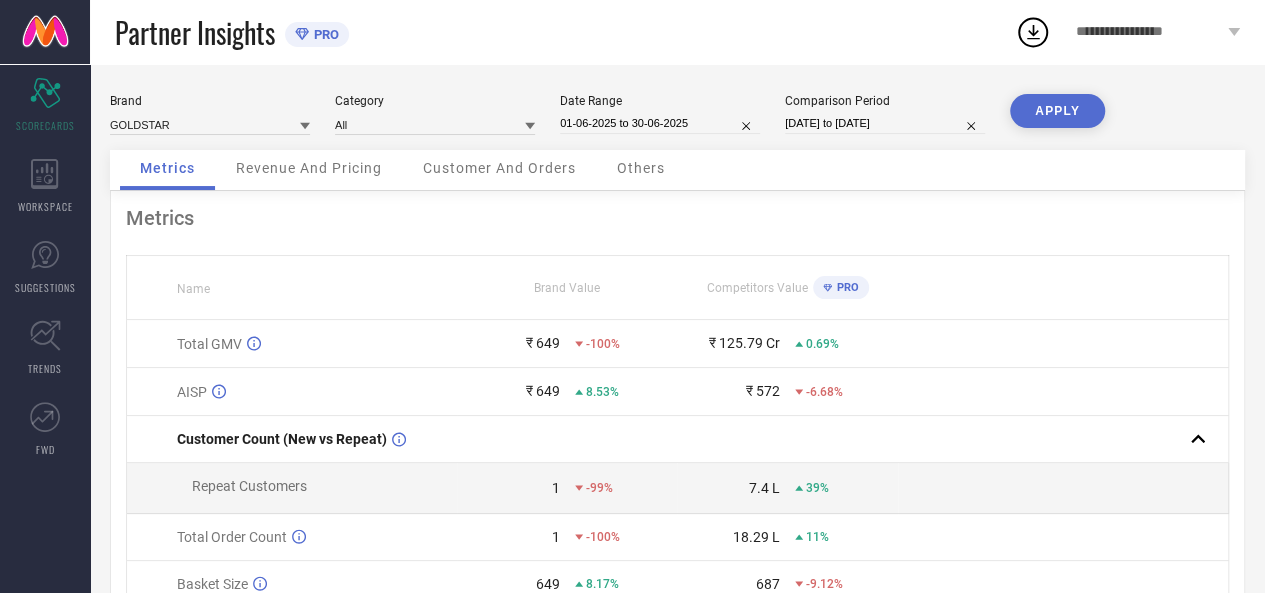 type 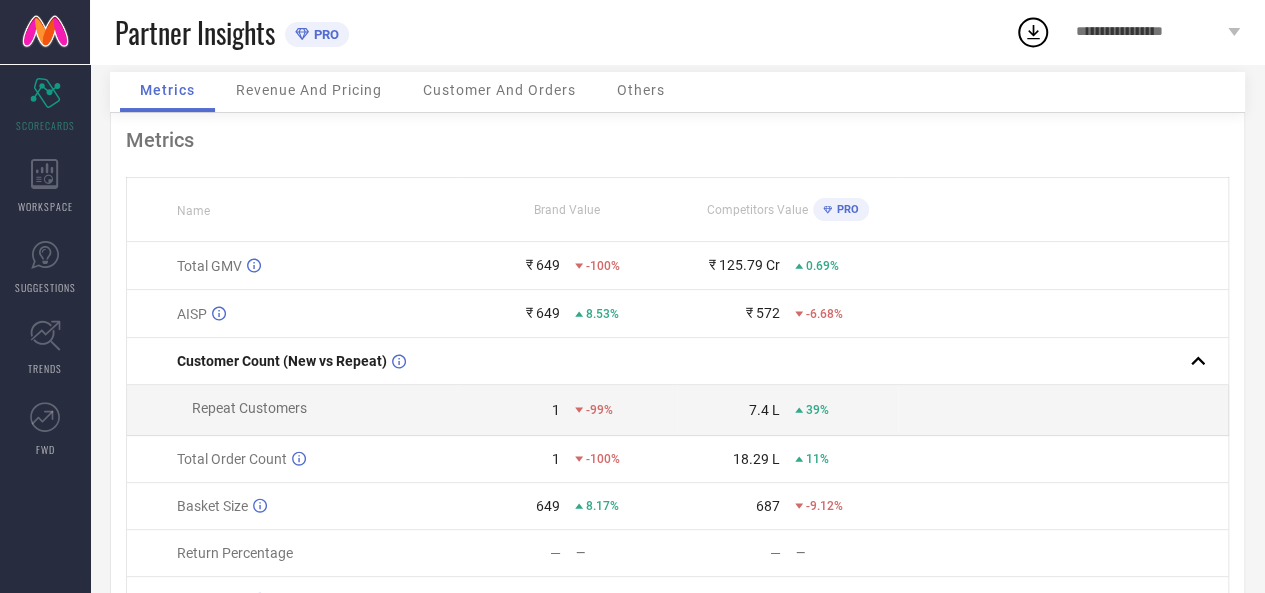 scroll, scrollTop: 72, scrollLeft: 0, axis: vertical 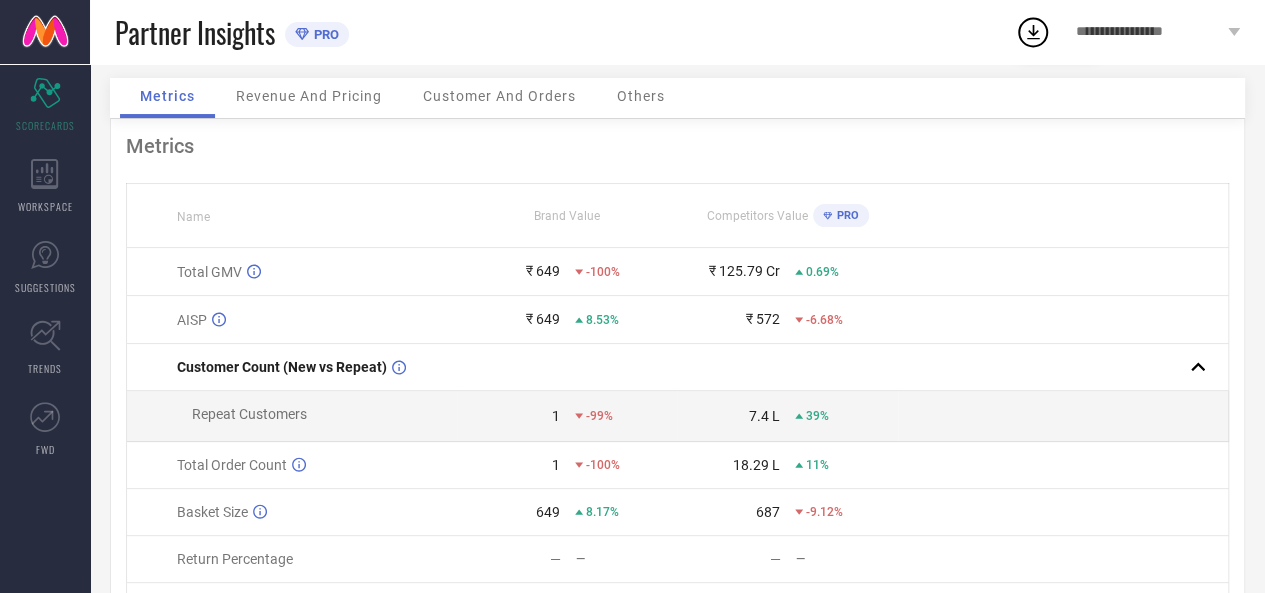 click on "Revenue And Pricing" at bounding box center [309, 96] 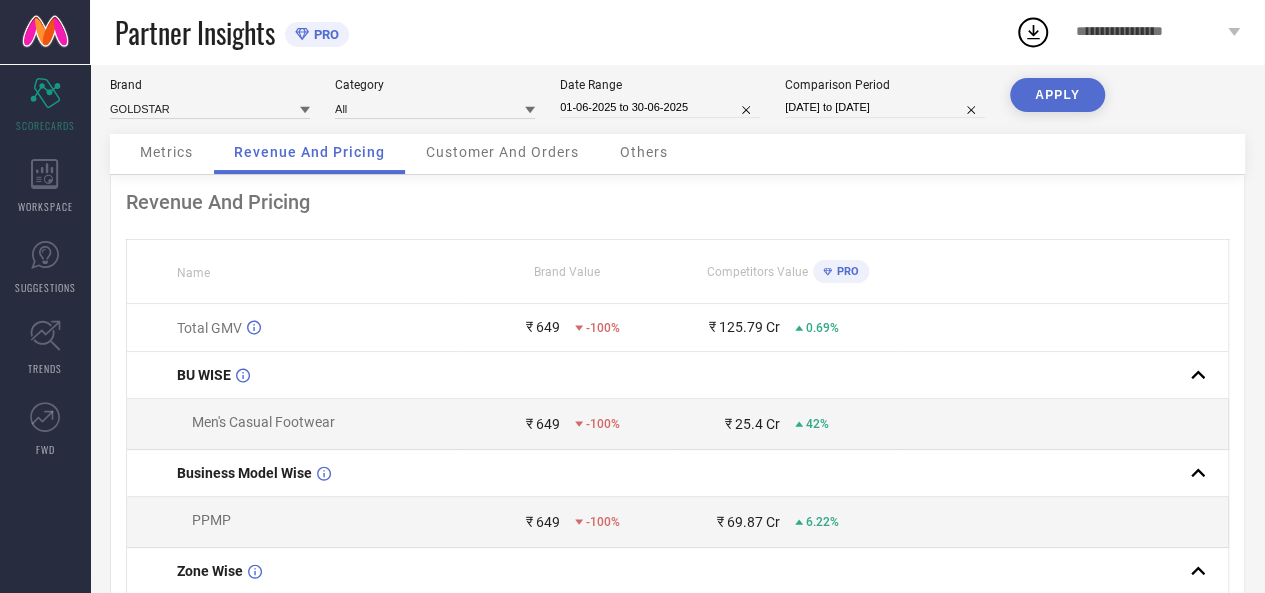 scroll, scrollTop: 0, scrollLeft: 0, axis: both 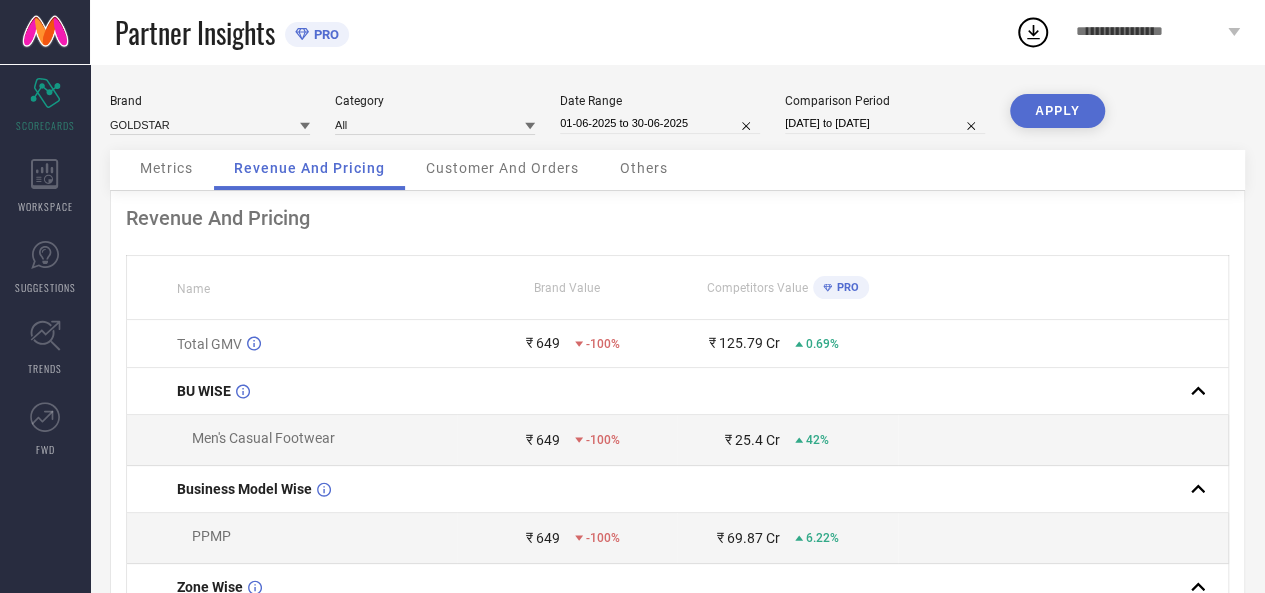 click on "Customer And Orders" at bounding box center [502, 168] 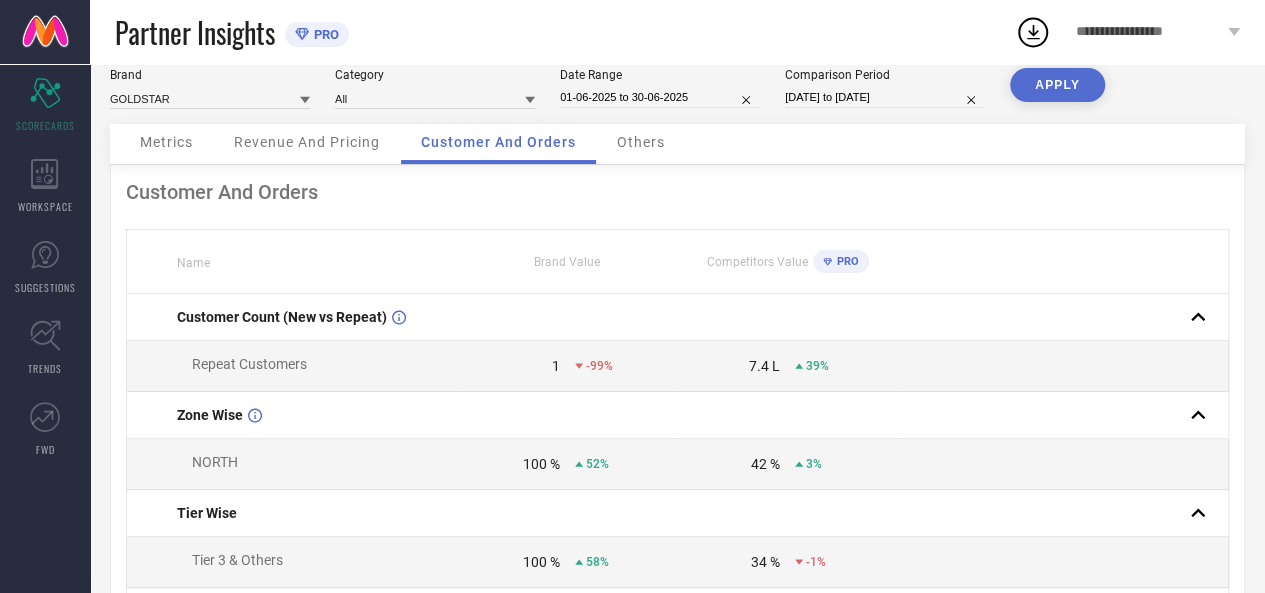scroll, scrollTop: 0, scrollLeft: 0, axis: both 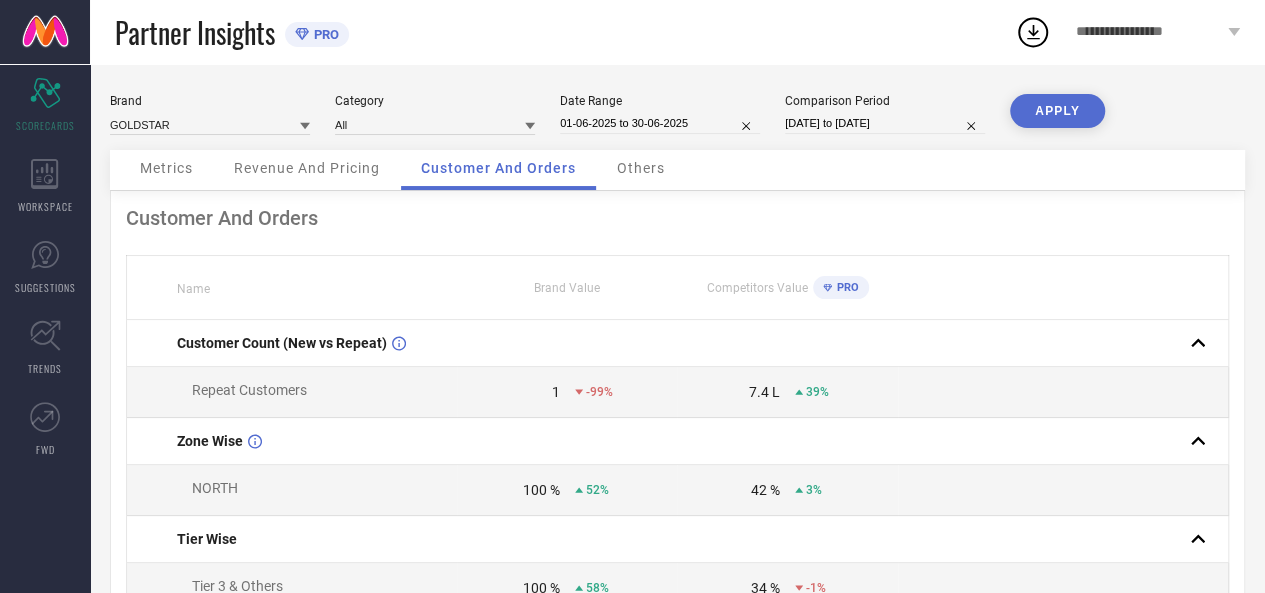 click on "Others" at bounding box center [641, 170] 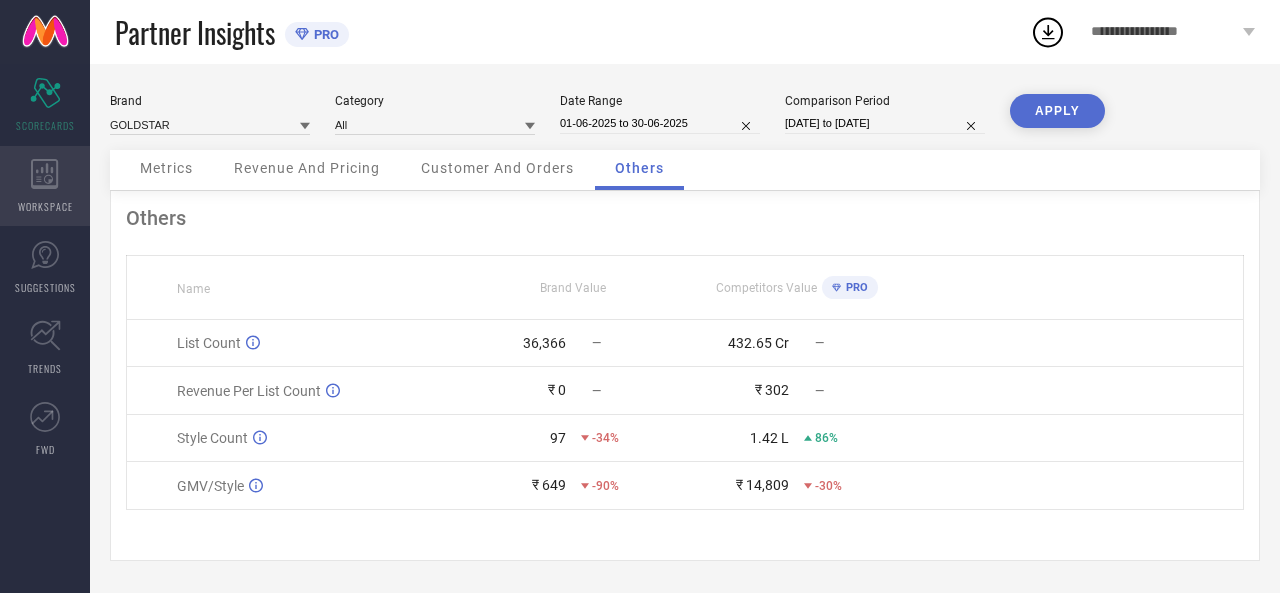click on "WORKSPACE" at bounding box center [45, 186] 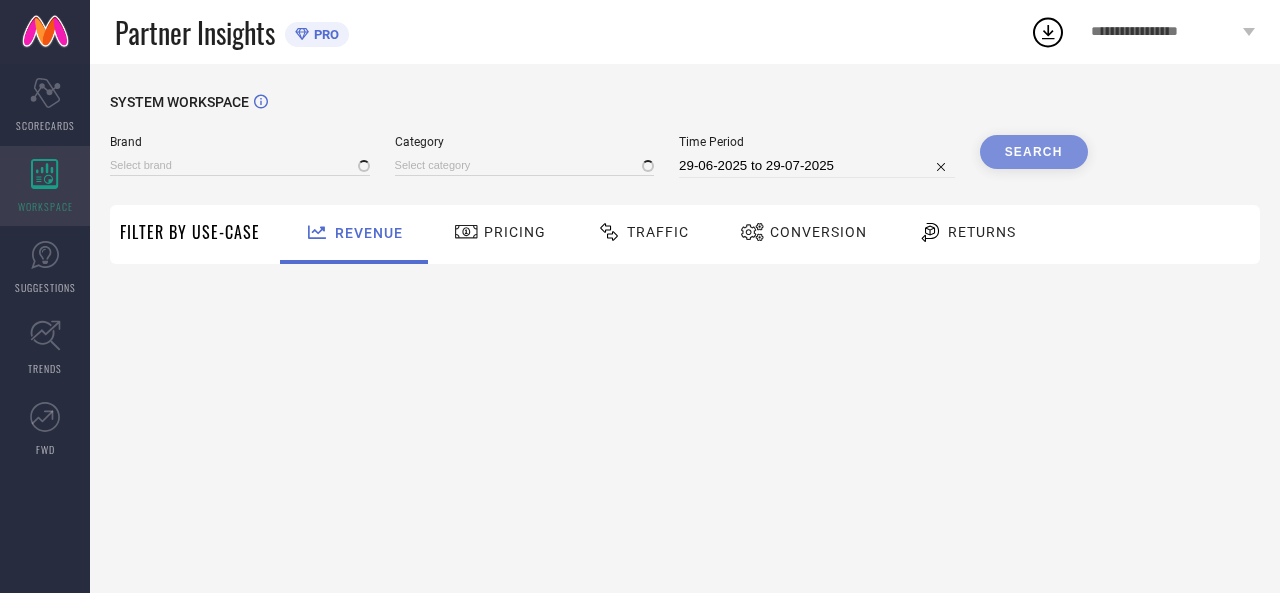 type on "GOLDSTAR" 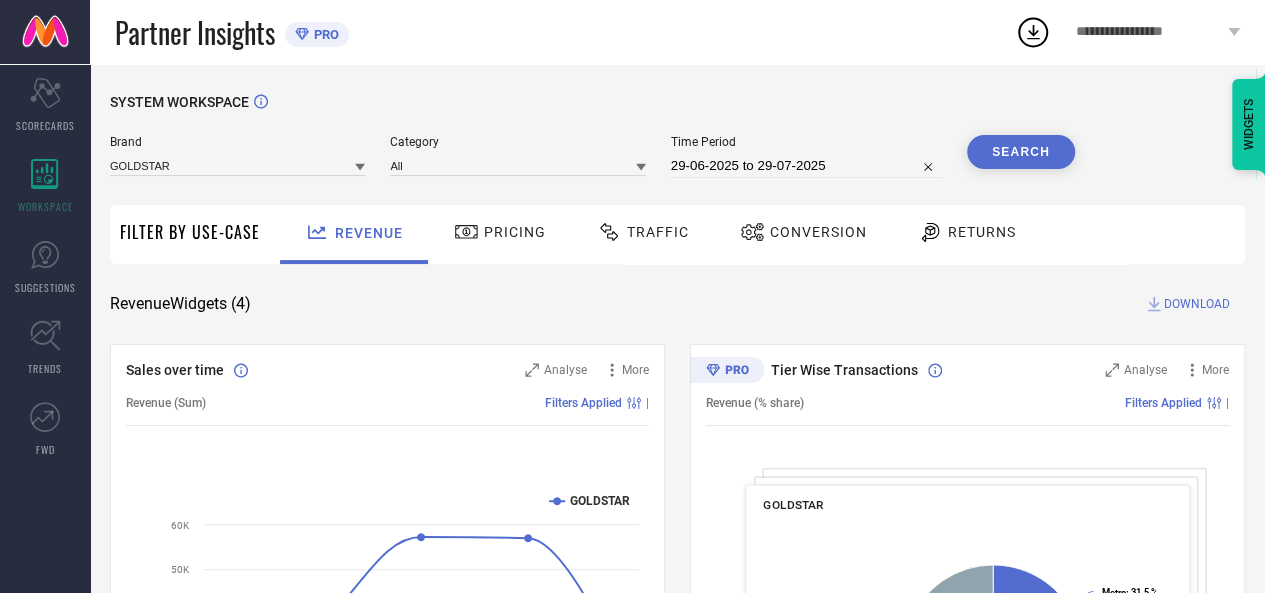 click on "SYSTEM WORKSPACE Brand GOLDSTAR Category All Time Period [DATE] to [DATE] Search Filter By Use-Case Revenue Pricing Traffic Conversion Returns Revenue Widgets ( 4 ) DOWNLOAD Sales over time Analyse More Revenue (Sum) Filters Applied | Created with Highcharts 9.3.3 Time Aggregate Revenue GOLDSTAR 30 Jun 25 07 Jul 25 14 Jul 25 21 Jul 25 28 Jul 25 10K 20K 30K 40K 50K 60K Tier Wise Transactions Analyse More Revenue (% share) Filters Applied | GOLDSTAR Created with Highcharts 9.3.3 Metro : 31.5 % ​ Metro : 31.5 % Tier 1A : 11.4 % ​ Tier 1A : 11.4 % Tier 1B : 10.6 % ​ Tier 1B : 10.6 % Tier 2 : 7.9 % ​ Tier 2 : 7.9 % Tier 3 & Others : 38.6 % ​ Tier 3 & Others : 38.6 % Region Wise Transactions Analyse More Revenue (% share) Filters Applied | GOLDSTAR Created with Highcharts 9.3.3 East : 1.6 % ​ East : 1.6 % East/North East : 15.7 % ​ East/North East : 15.7 % North : 49.0 % ​ North : 49.0 % South : 17.8 % ​ South : 17.8 % West : 16.0 % ​ West : 16.0 % State Wise Transactions Analyse |" at bounding box center [677, 731] 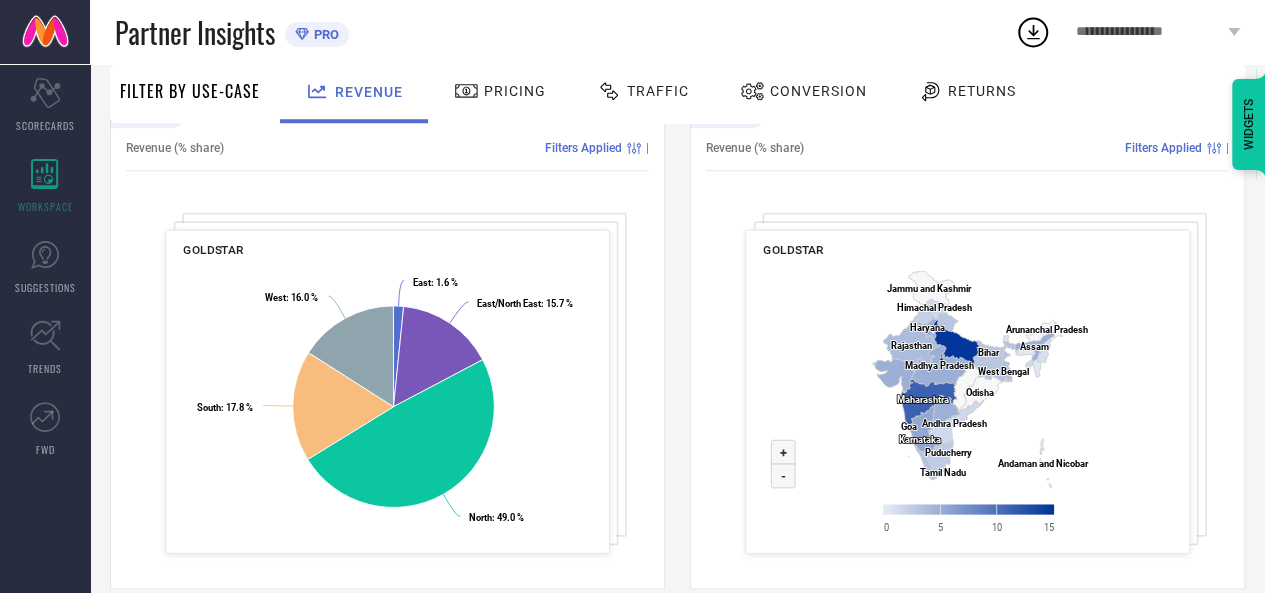 scroll, scrollTop: 806, scrollLeft: 0, axis: vertical 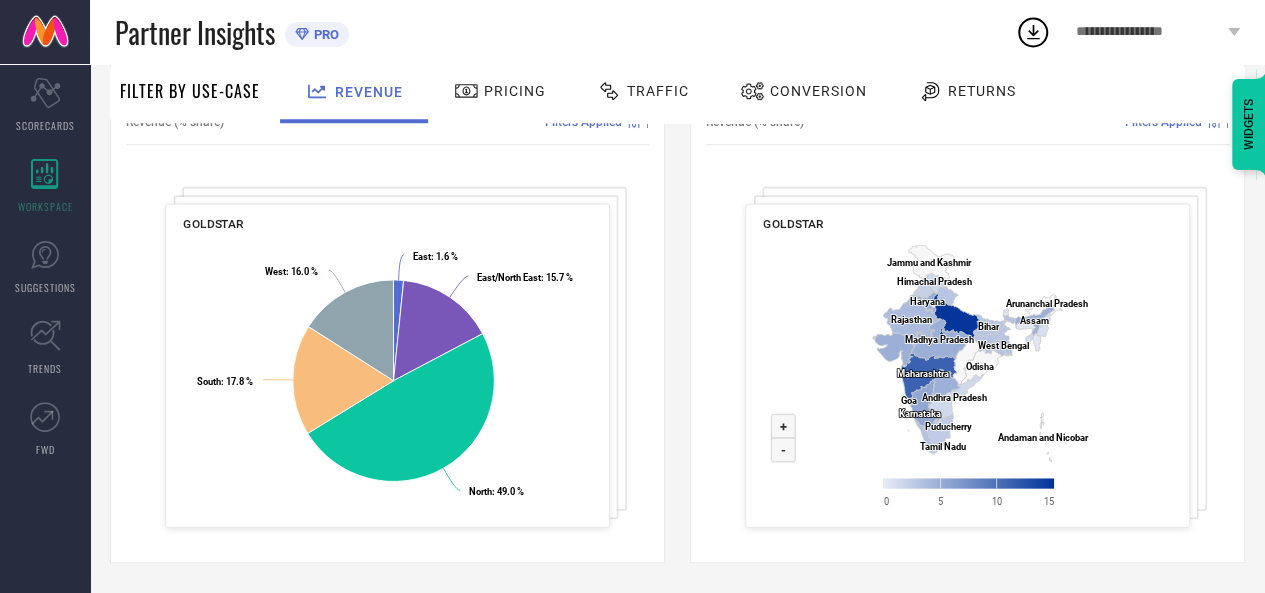 drag, startPoint x: 576, startPoint y: 378, endPoint x: 627, endPoint y: 447, distance: 85.8021 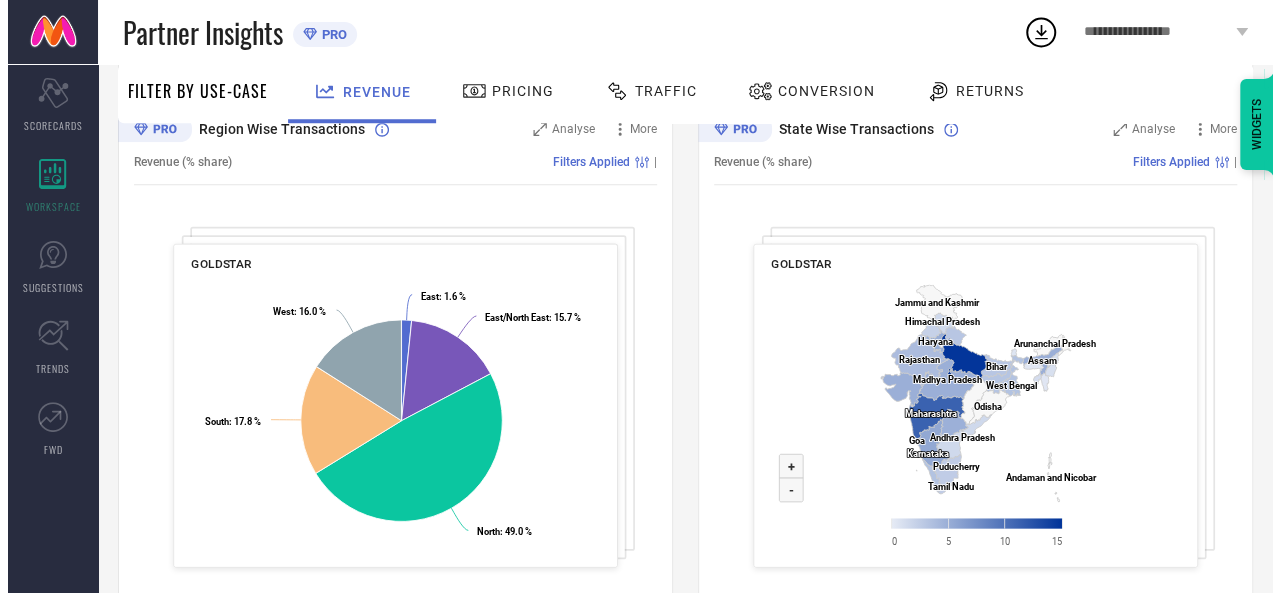 scroll, scrollTop: 646, scrollLeft: 0, axis: vertical 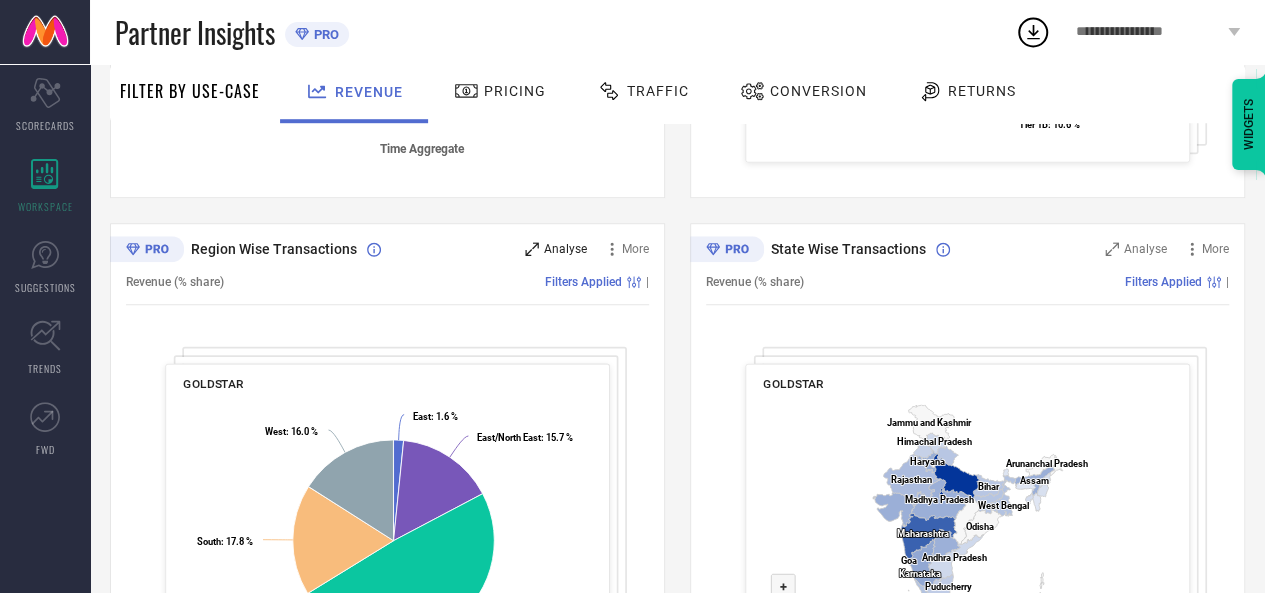 click on "Analyse" at bounding box center (565, 249) 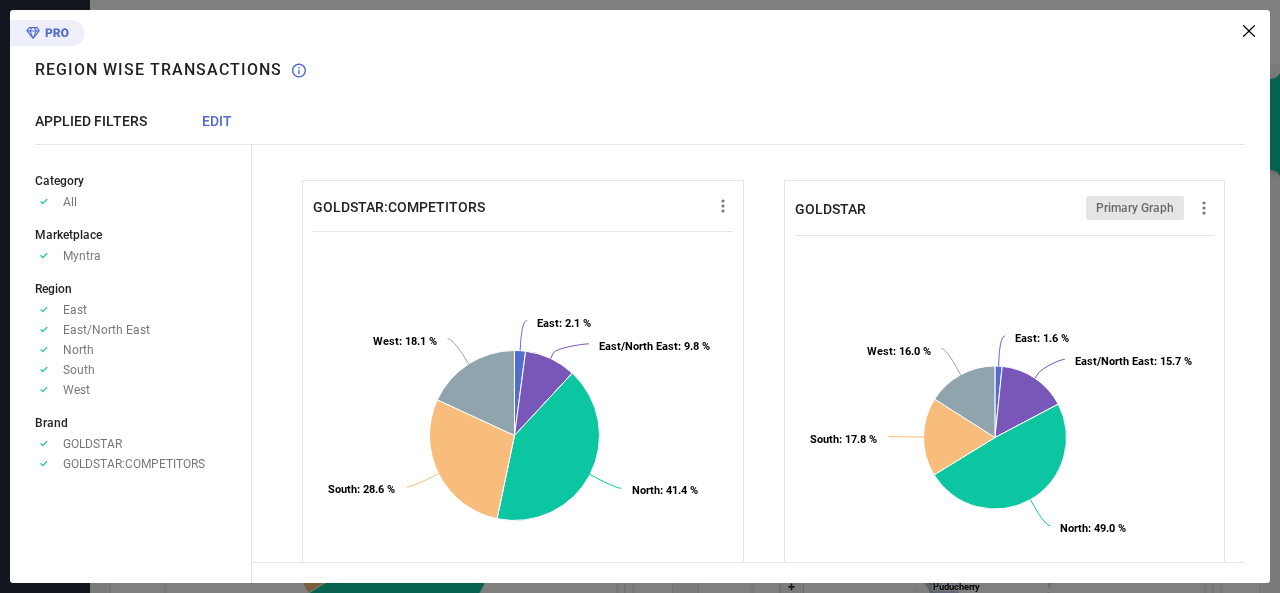 click on "GOLDSTAR:COMPETITORS Created with Highcharts 9.3.3 East : 2.1 % ​ East : 2.1 % East/North East : 9.8 % ​ East/North East : 9.8 % North : 41.4 % ​ North : 41.4 % South : 28.6 % ​ South : 28.6 % West : 18.1 % ​ West : 18.1 % GOLDSTAR Primary Graph Created with Highcharts 9.3.3 East : 1.6 % ​ East : 1.6 % East/North East : 15.7 % ​ East/North East : 15.7 % North : 49.0 % ​ North : 49.0 % South : 17.8 % ​ South : 17.8 % West : 16.0 % ​ West : 16.0 %" at bounding box center (761, 296) 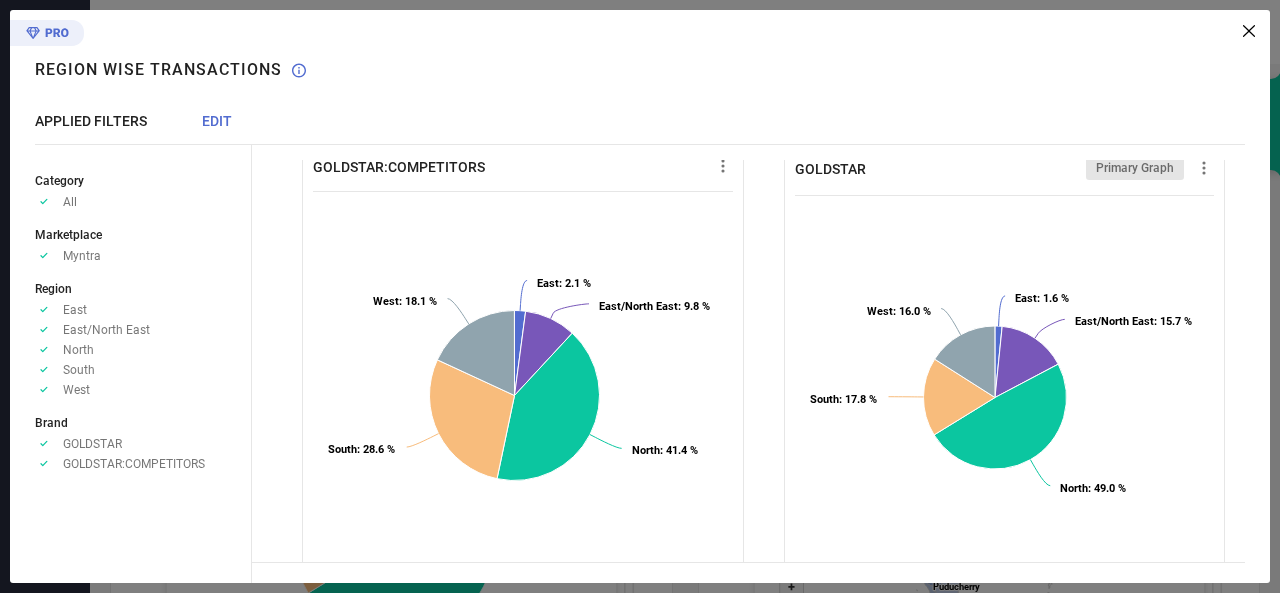 scroll, scrollTop: 41, scrollLeft: 0, axis: vertical 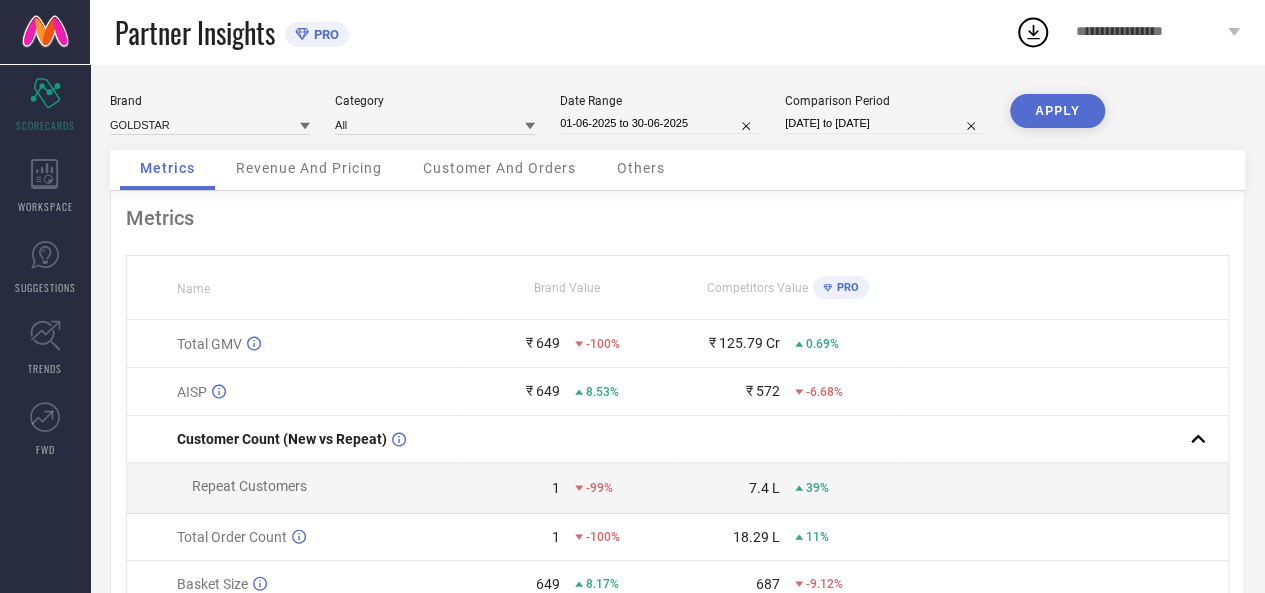 click on "Customer And Orders" at bounding box center [499, 168] 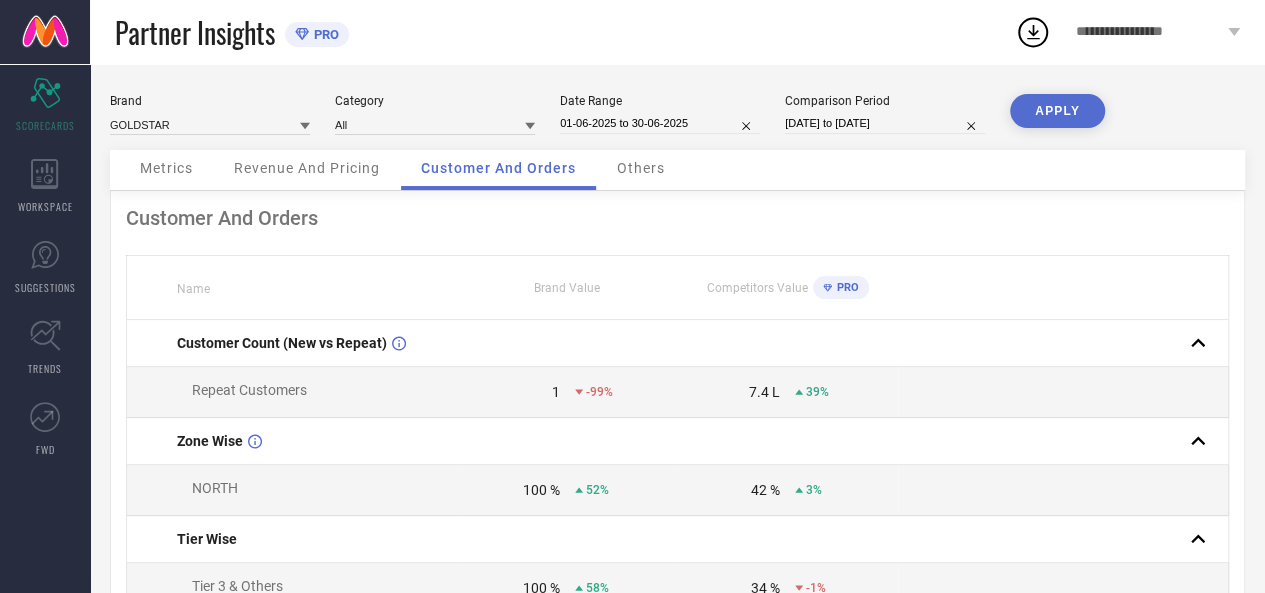 click on "Others" at bounding box center [641, 168] 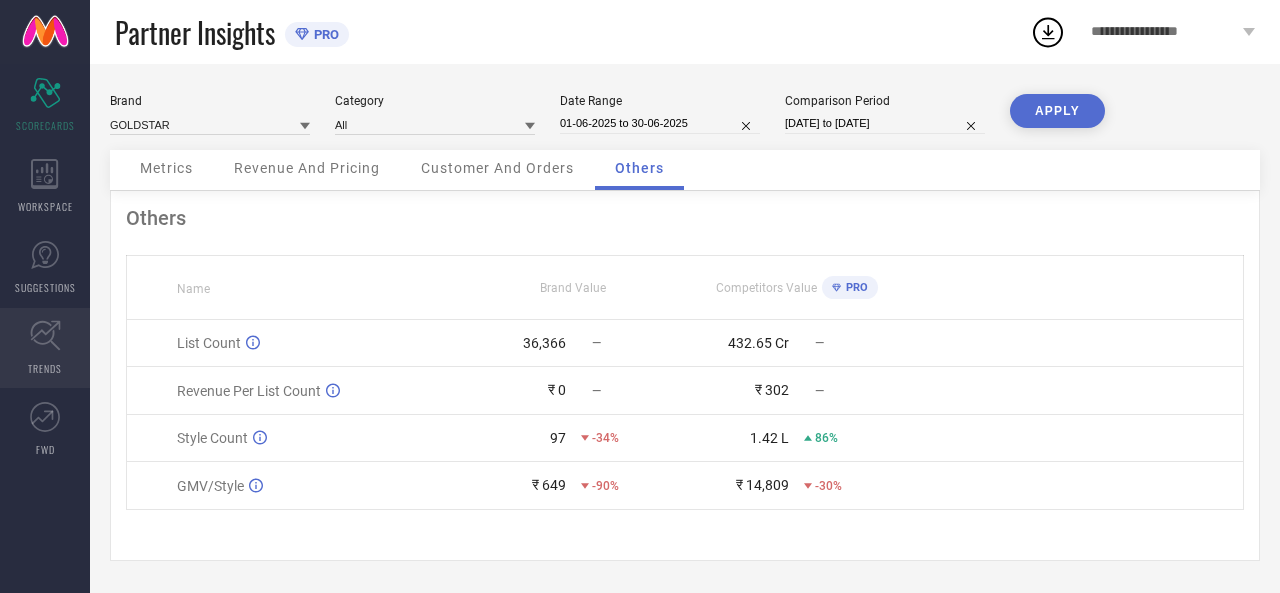 click 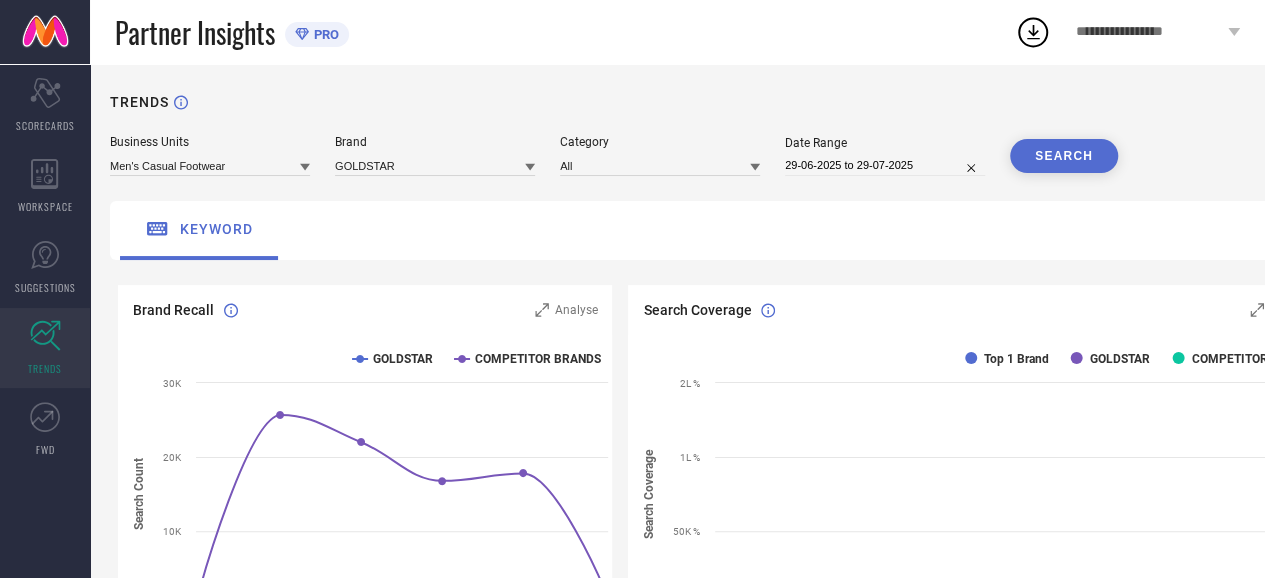 click on "TRENDS Business Units Men's Casual Footwear Brand GOLDSTAR Category All Date Range [DATE] to [DATE] SEARCH keyword Brand Recall Analyse Created with Highcharts 9.3.3 Time Aggregate Search Count GOLDSTAR COMPETITOR BRANDS 23 Jun 25 30 Jun 25 07 Jul 25 14 Jul 25 21 Jul 25 28 Jul 25 0 10K 20K 30K Search Coverage Analyse Created with Highcharts 9.3.3 Time Aggregate Search Coverage Top 1 Brand GOLDSTAR COMPETITOR BRANDS 23 Jun 25 30 Jun 25 07 Jul 25 14 Jul 25 21 Jul 25 28 Jul 25 0 50K % 1L % 2L % Search Density DOWNLOAD In Top 50 Results In Top 100 Results In Top 200 Results" at bounding box center (722, 568) 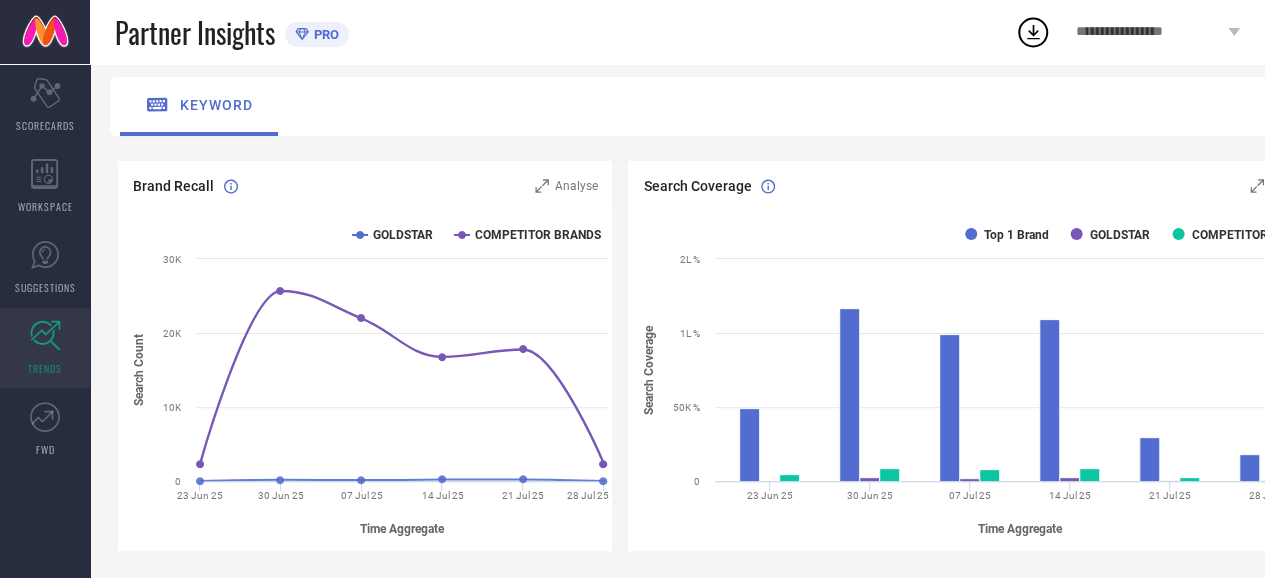 scroll, scrollTop: 240, scrollLeft: 0, axis: vertical 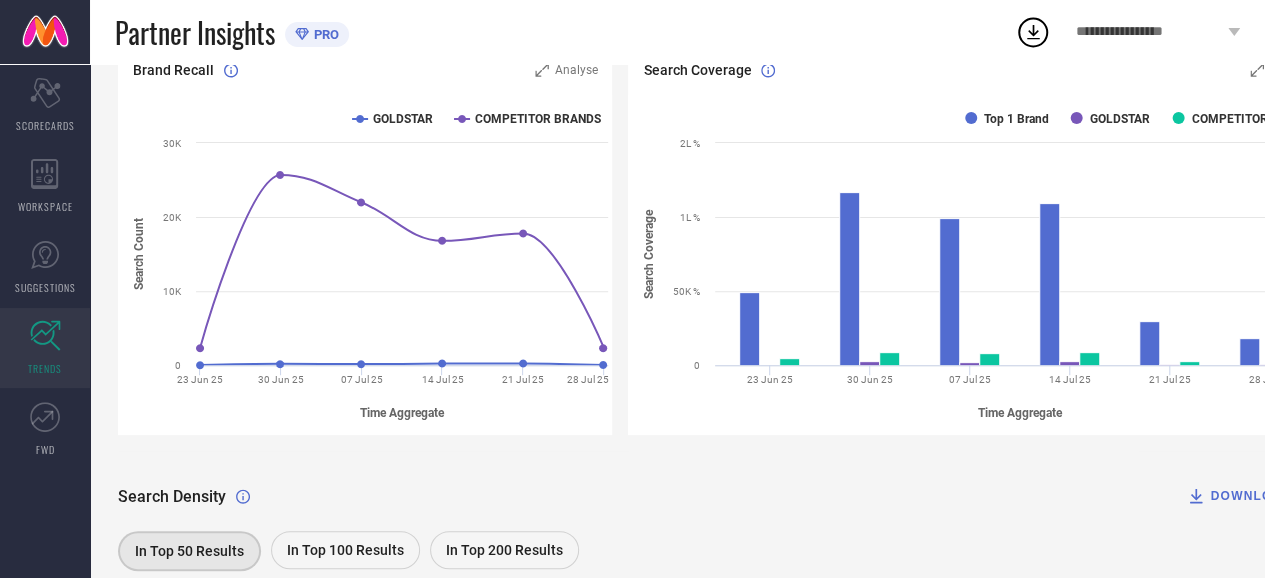 click on "Search Density   DOWNLOAD" at bounding box center [722, 496] 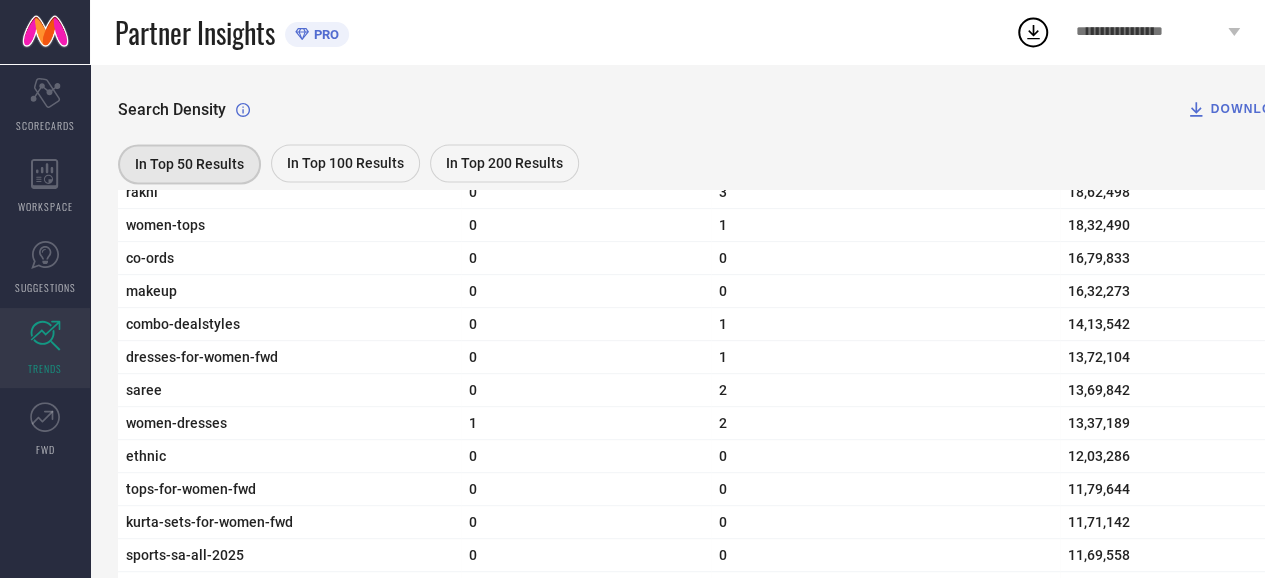scroll, scrollTop: 1920, scrollLeft: 0, axis: vertical 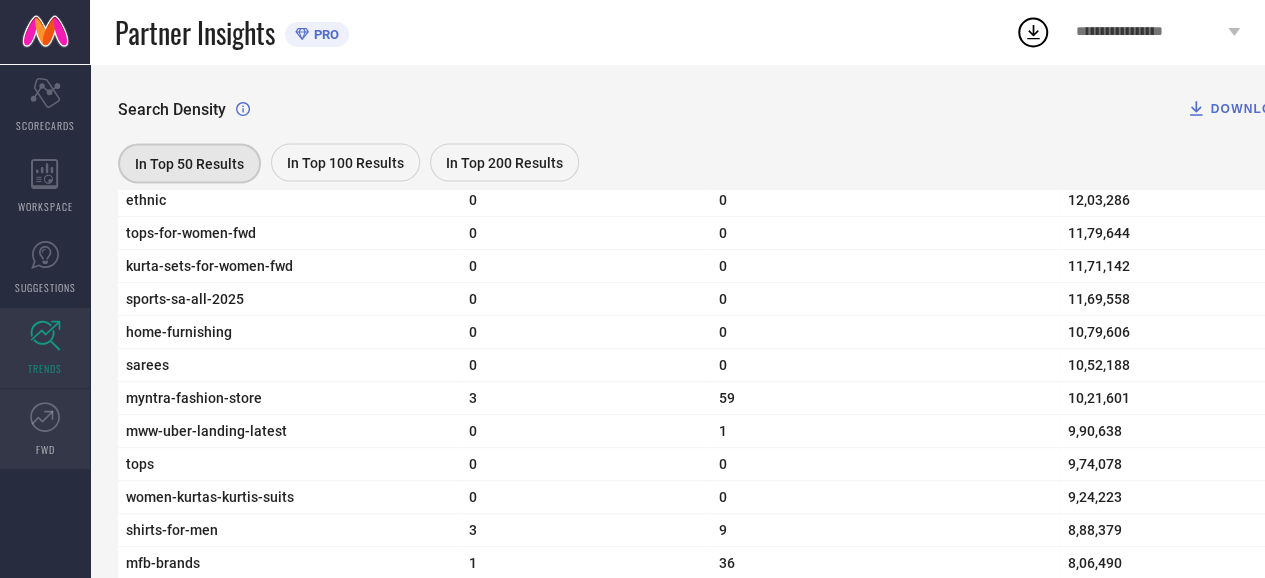 click 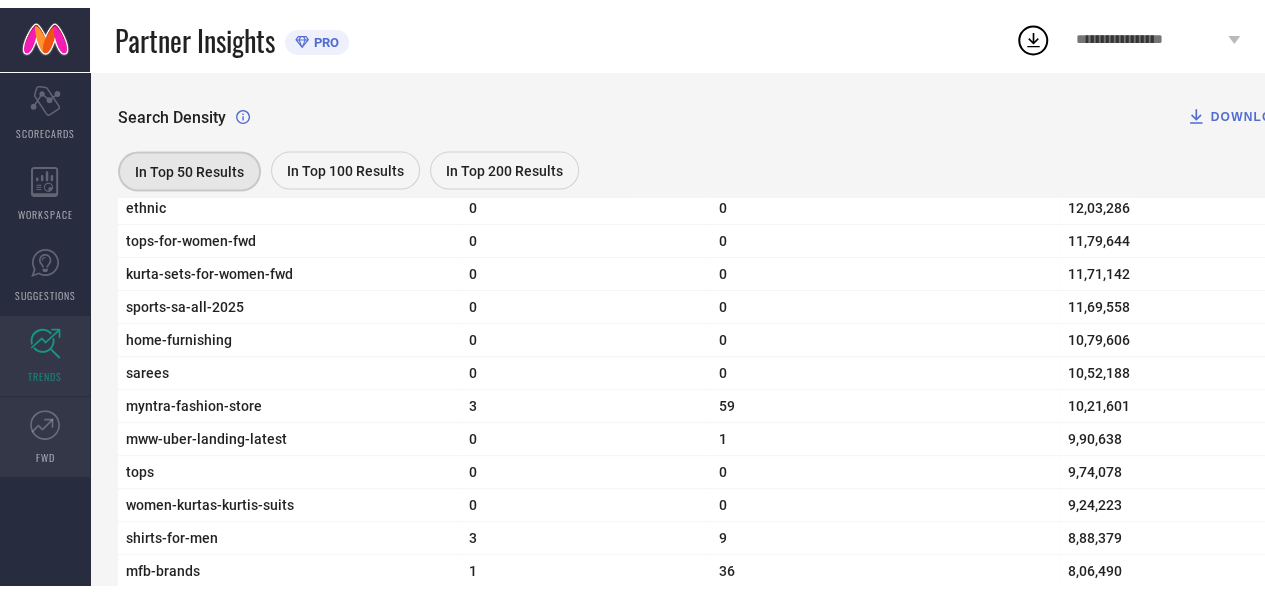 scroll, scrollTop: 0, scrollLeft: 0, axis: both 